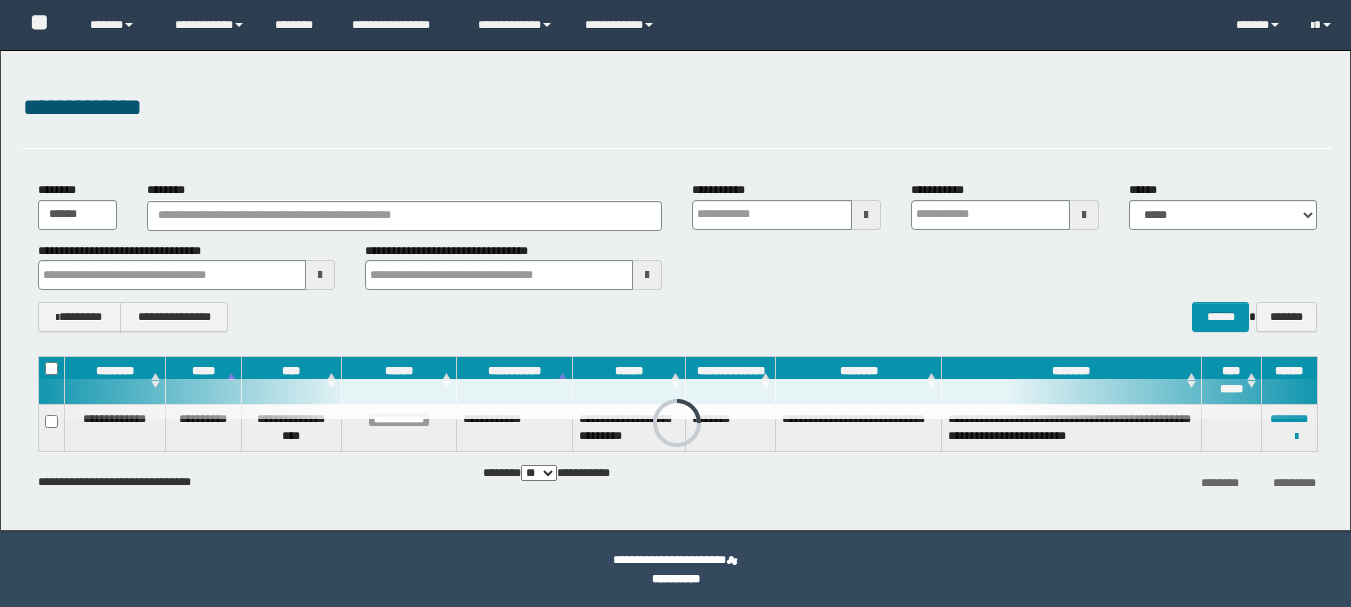 scroll, scrollTop: 0, scrollLeft: 0, axis: both 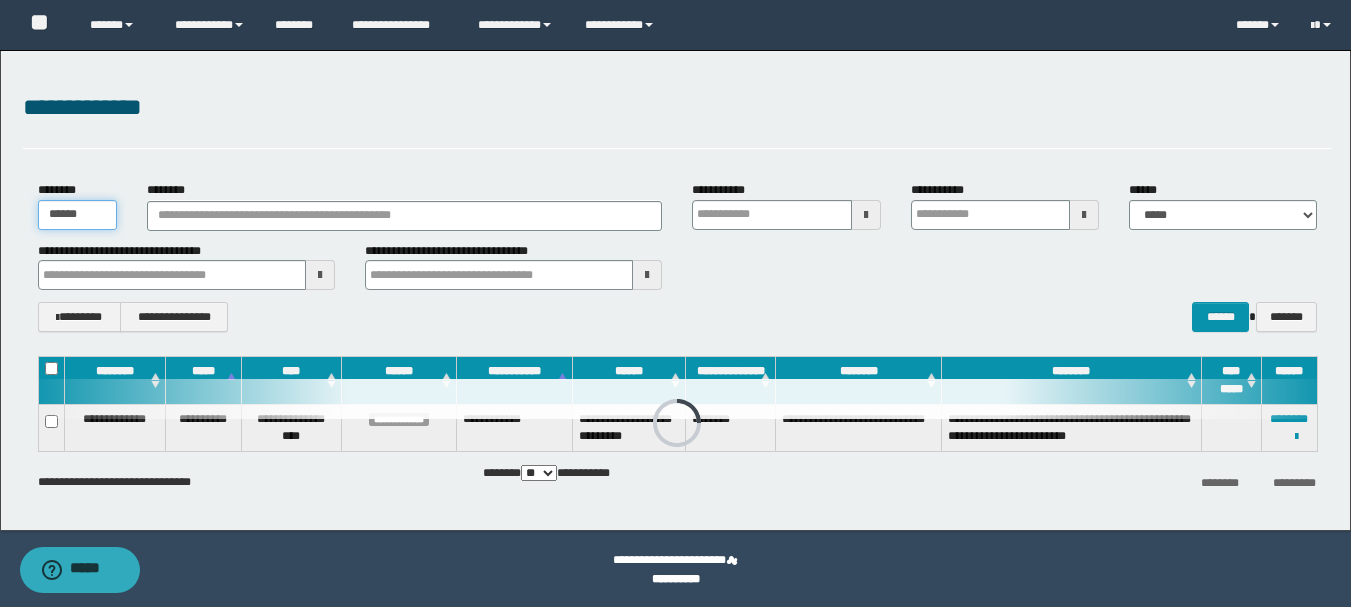 drag, startPoint x: 102, startPoint y: 224, endPoint x: 286, endPoint y: 303, distance: 200.24236 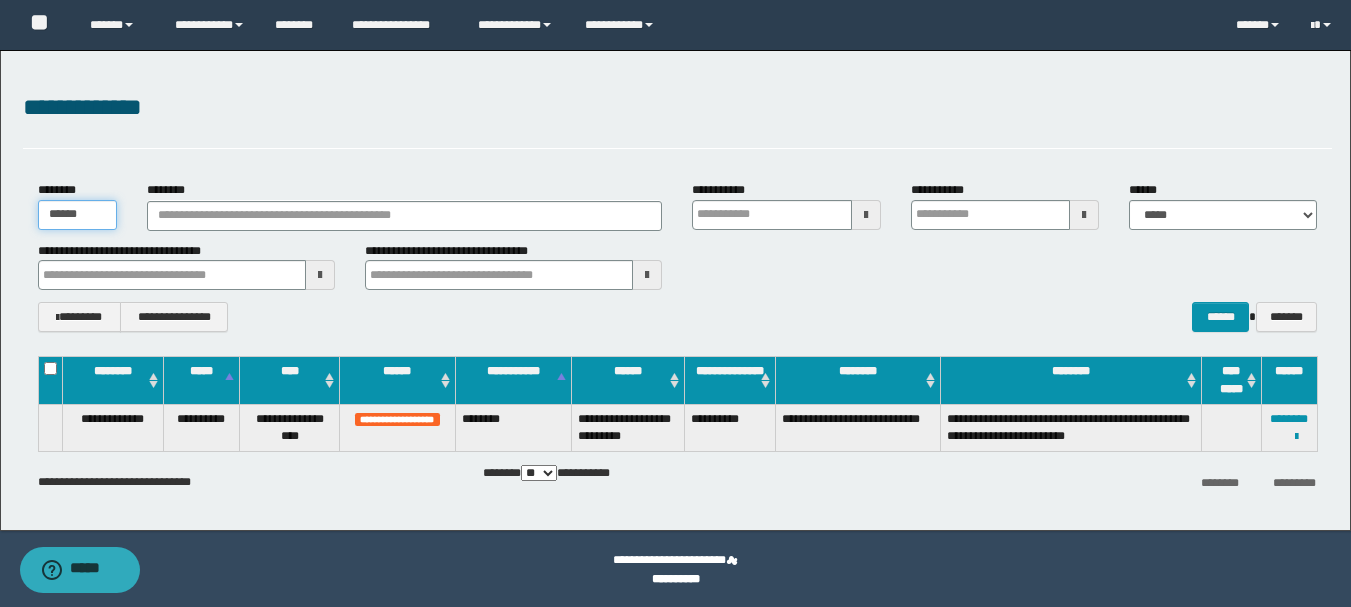 type on "******" 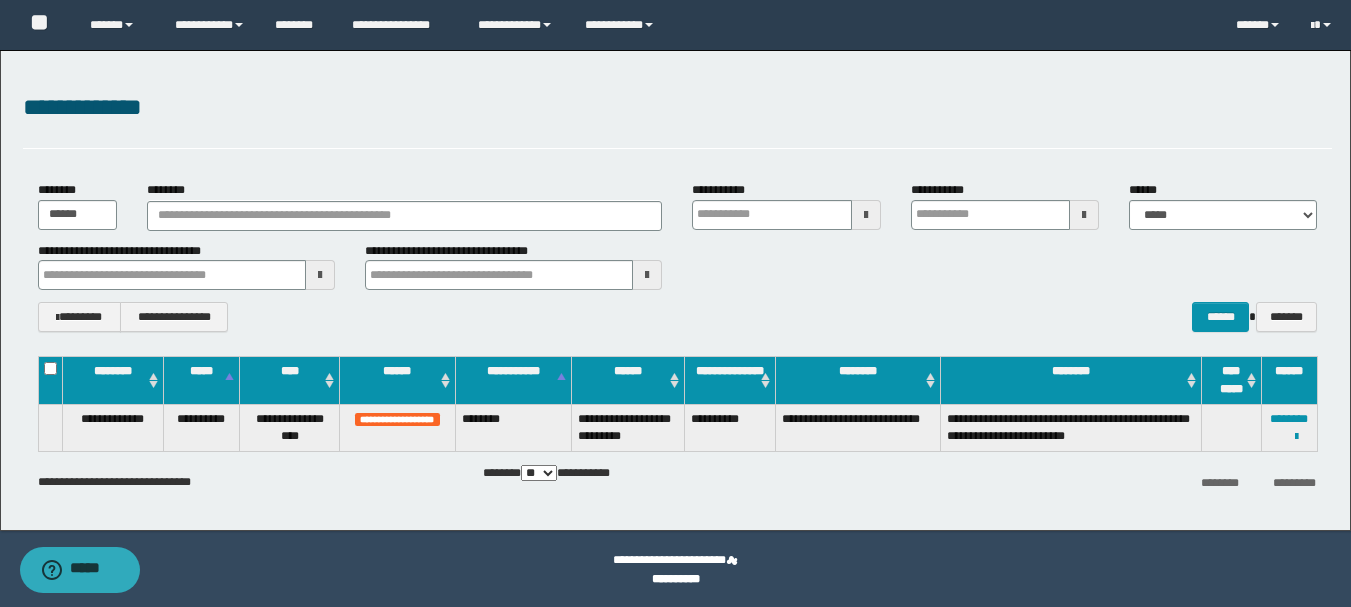 click on "**********" at bounding box center [1289, 427] 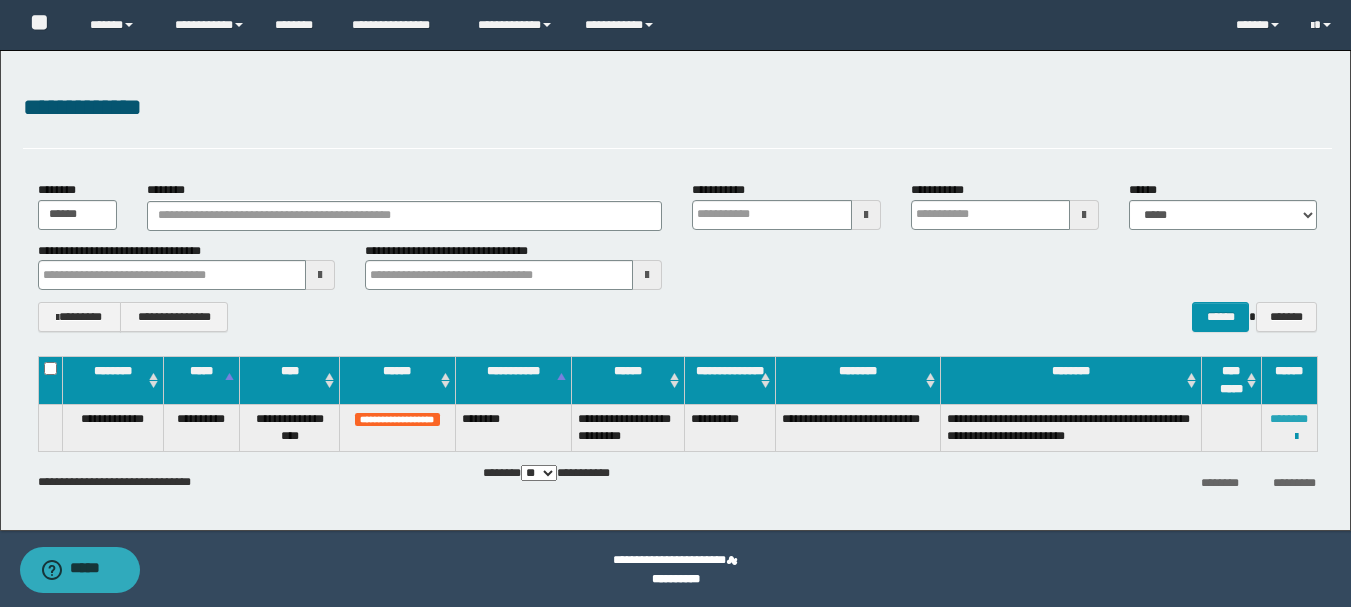 click on "********" at bounding box center (1289, 419) 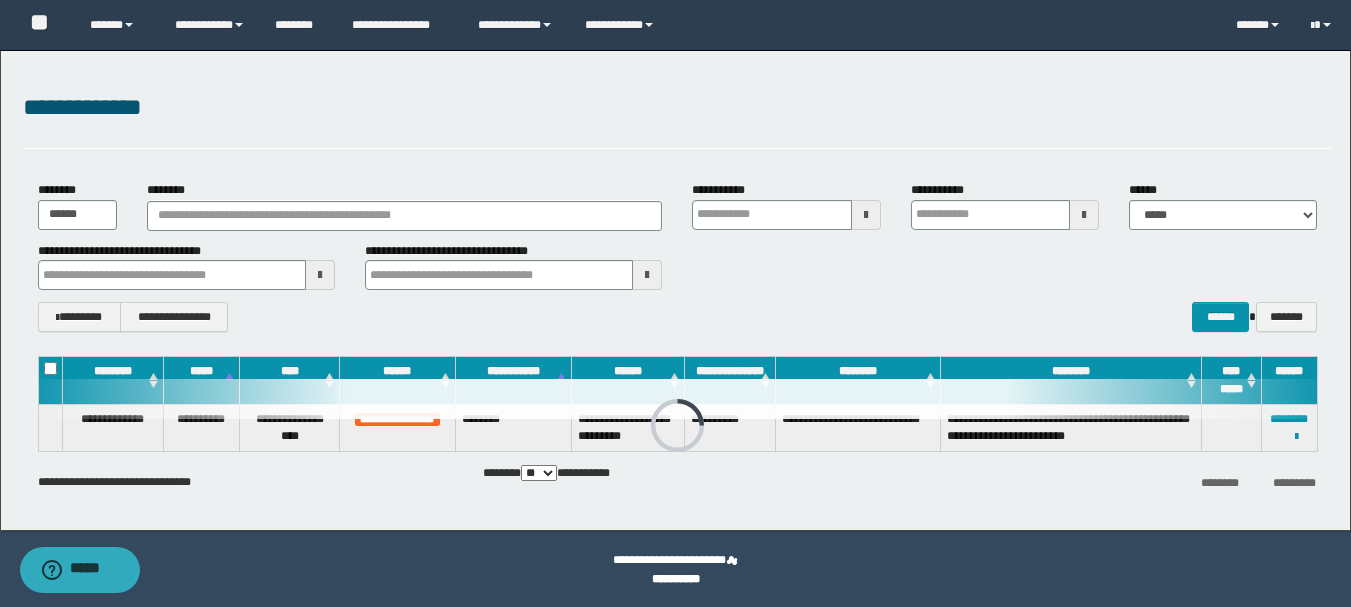 click on "**********" at bounding box center (677, 108) 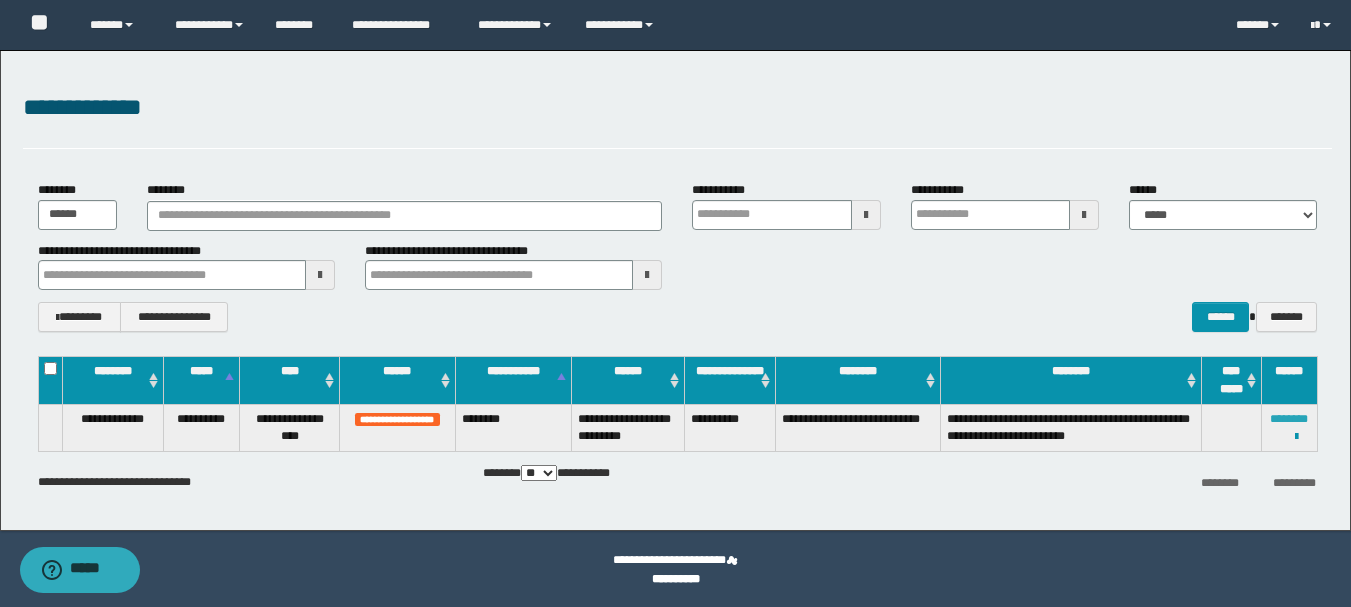 click on "********" at bounding box center (1289, 419) 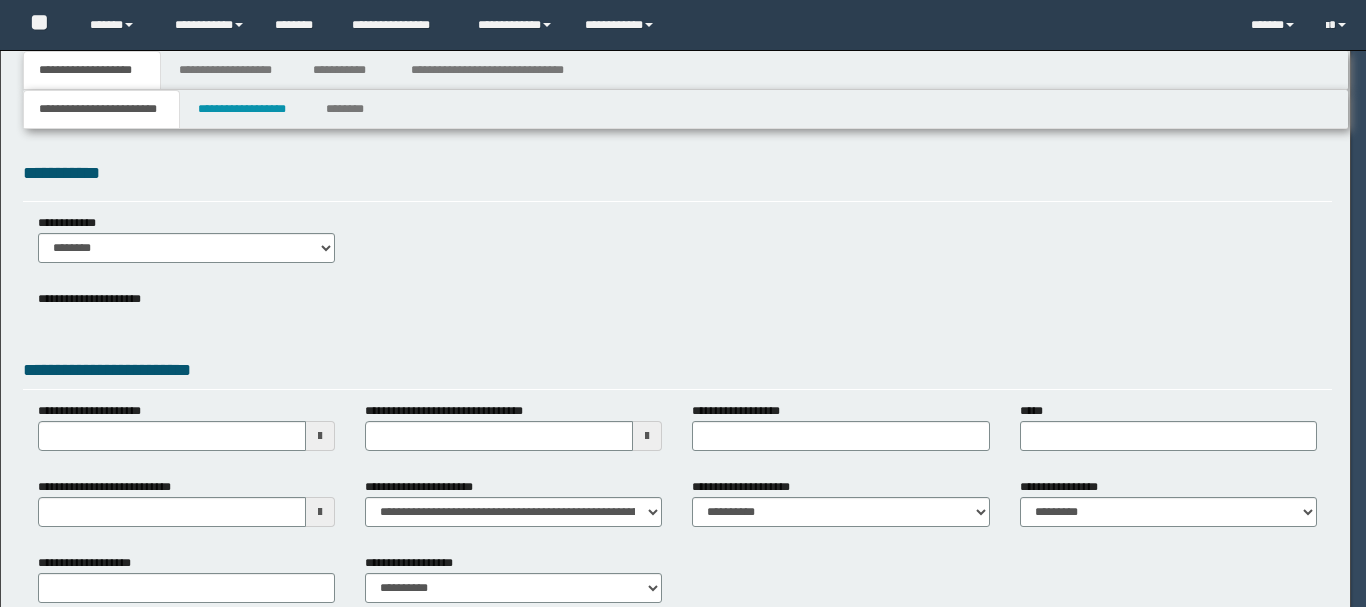 scroll, scrollTop: 0, scrollLeft: 0, axis: both 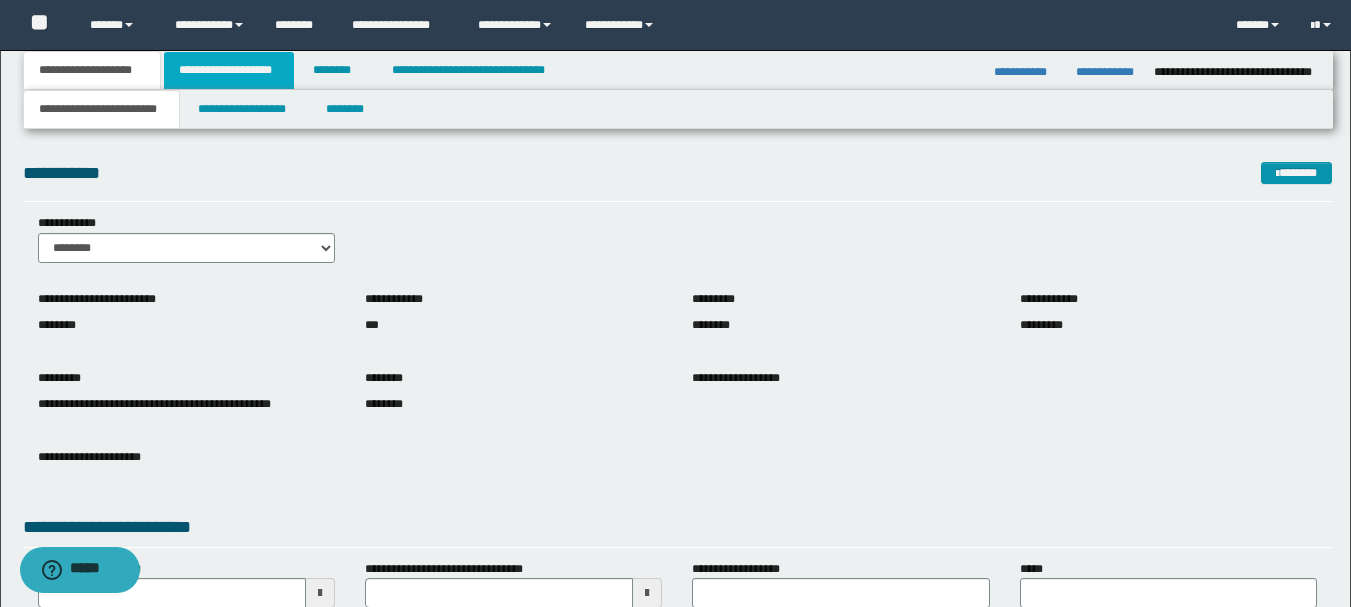 click on "**********" at bounding box center (229, 70) 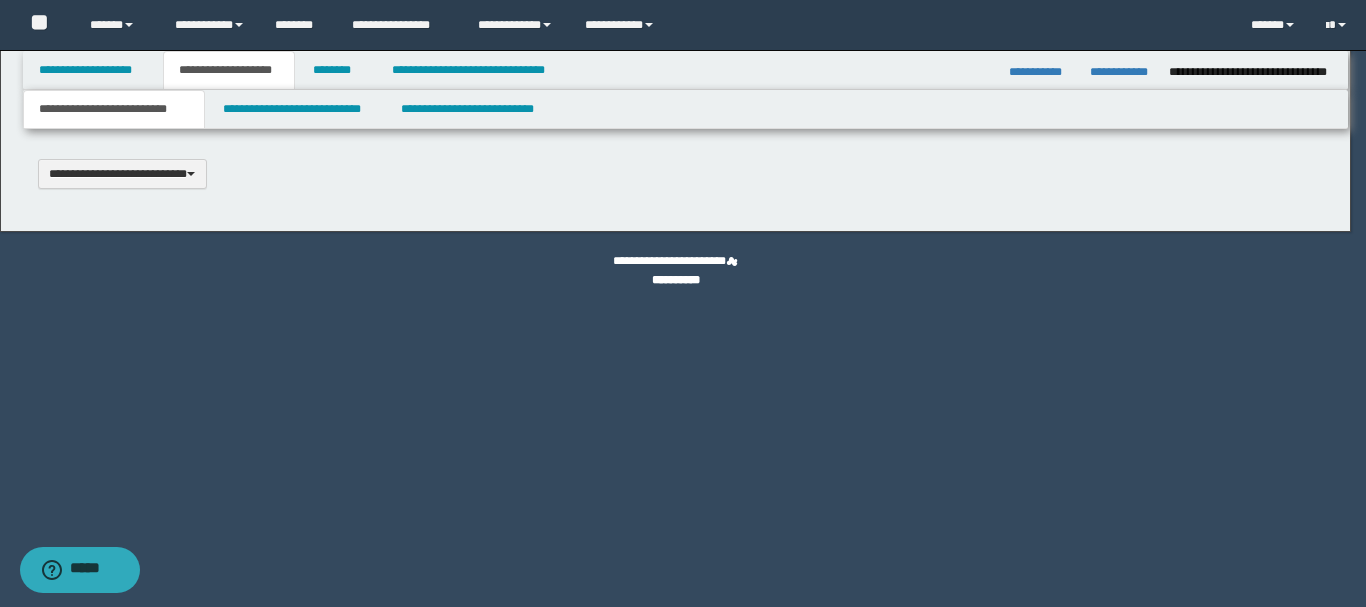 scroll, scrollTop: 0, scrollLeft: 0, axis: both 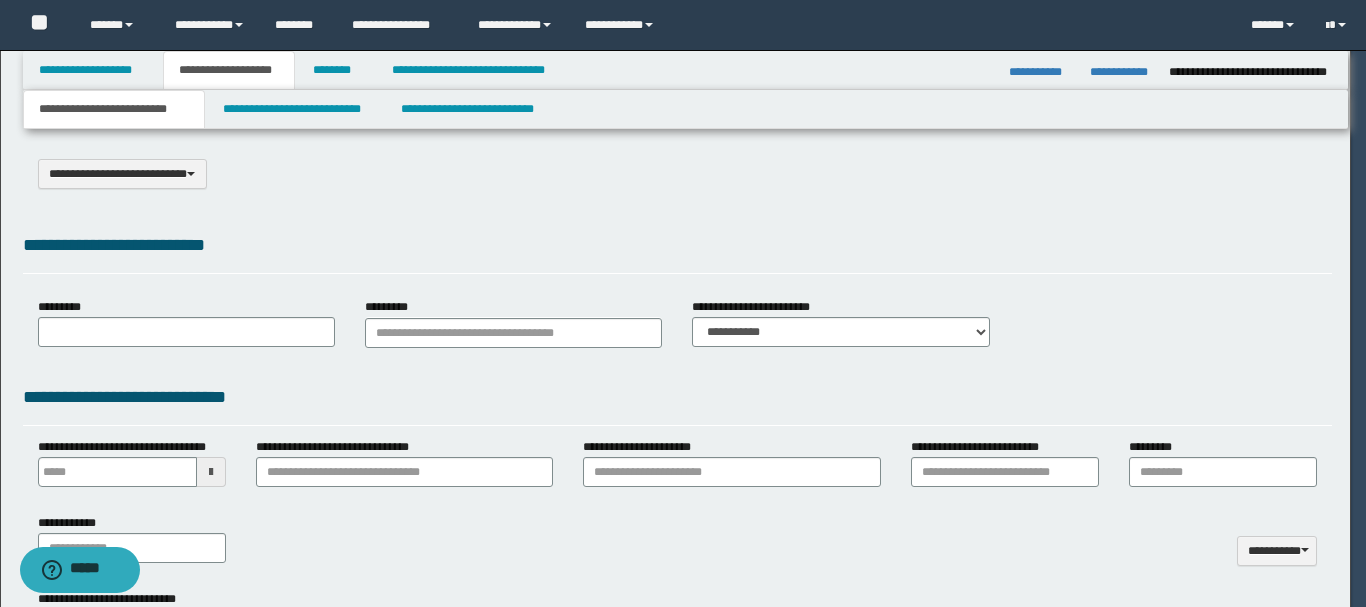 select on "*" 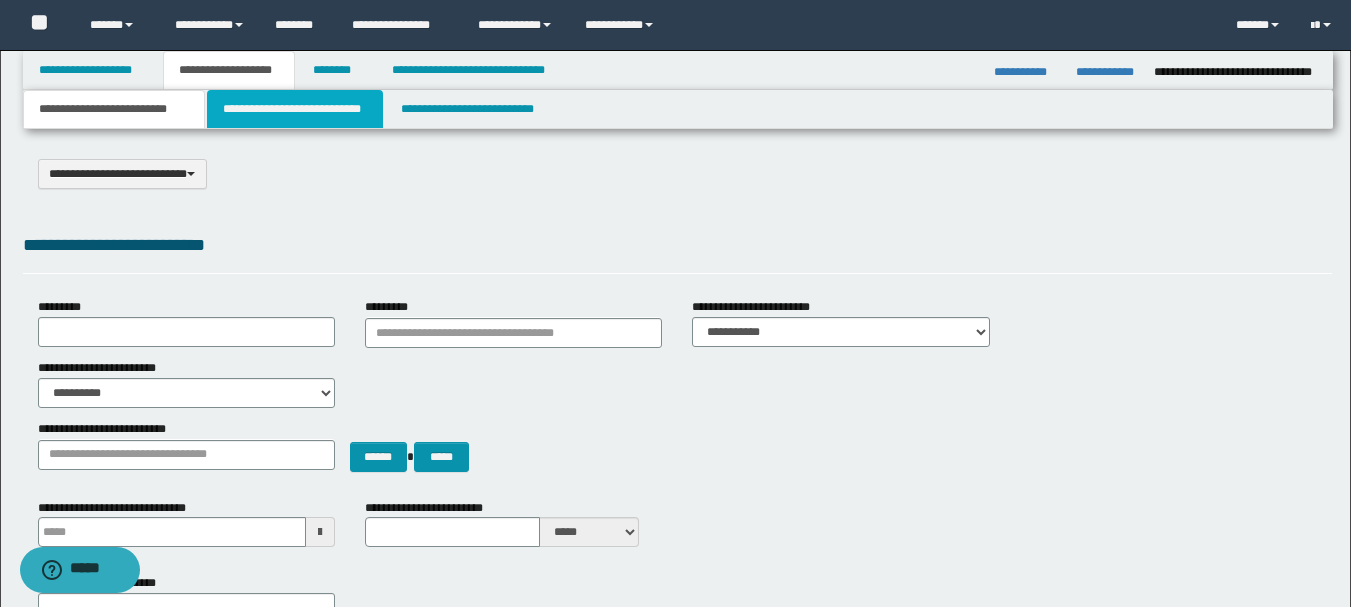 click on "**********" at bounding box center [295, 109] 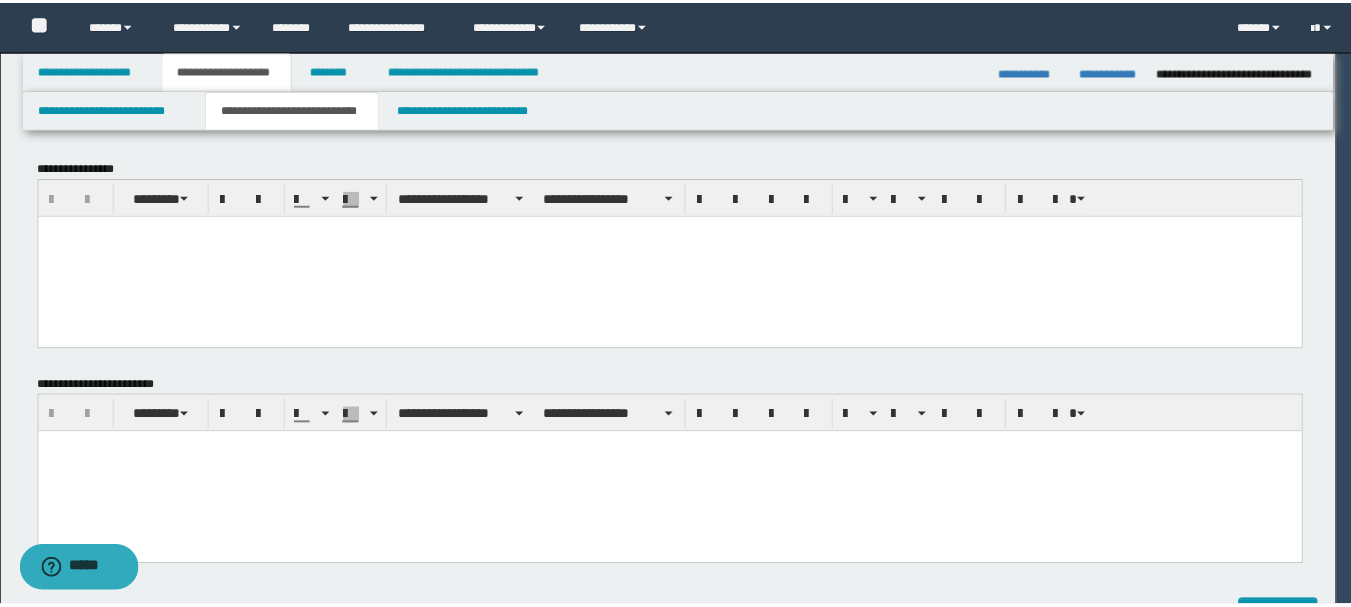 scroll, scrollTop: 0, scrollLeft: 0, axis: both 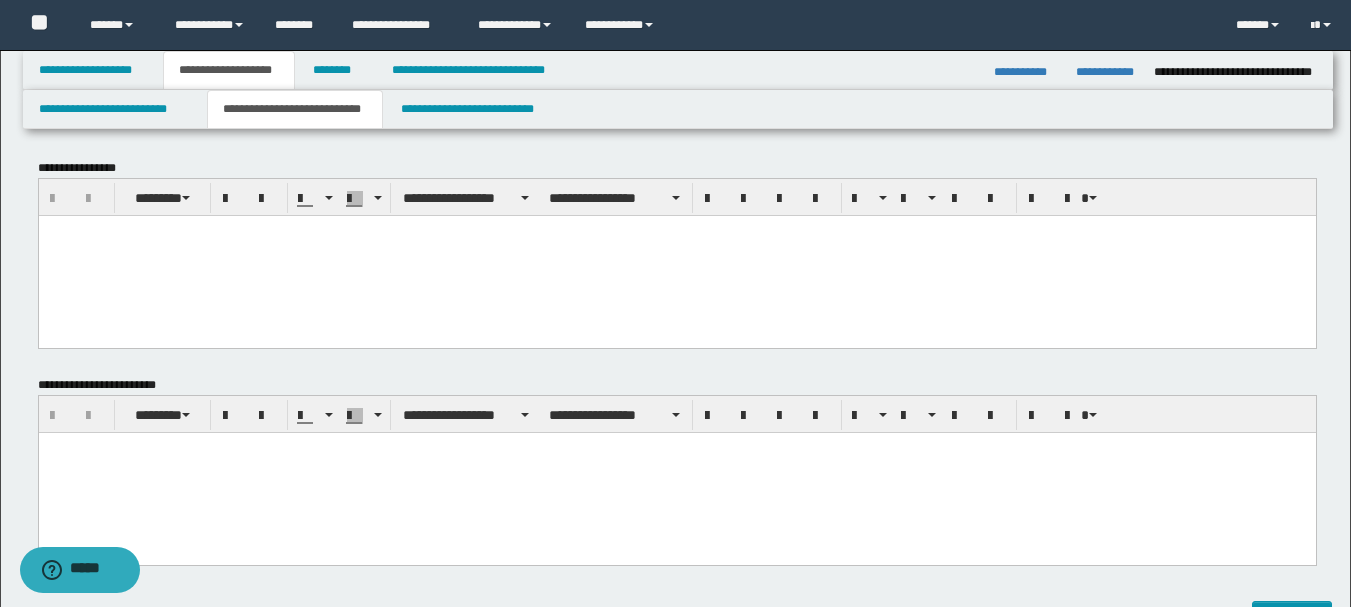 click at bounding box center [676, 472] 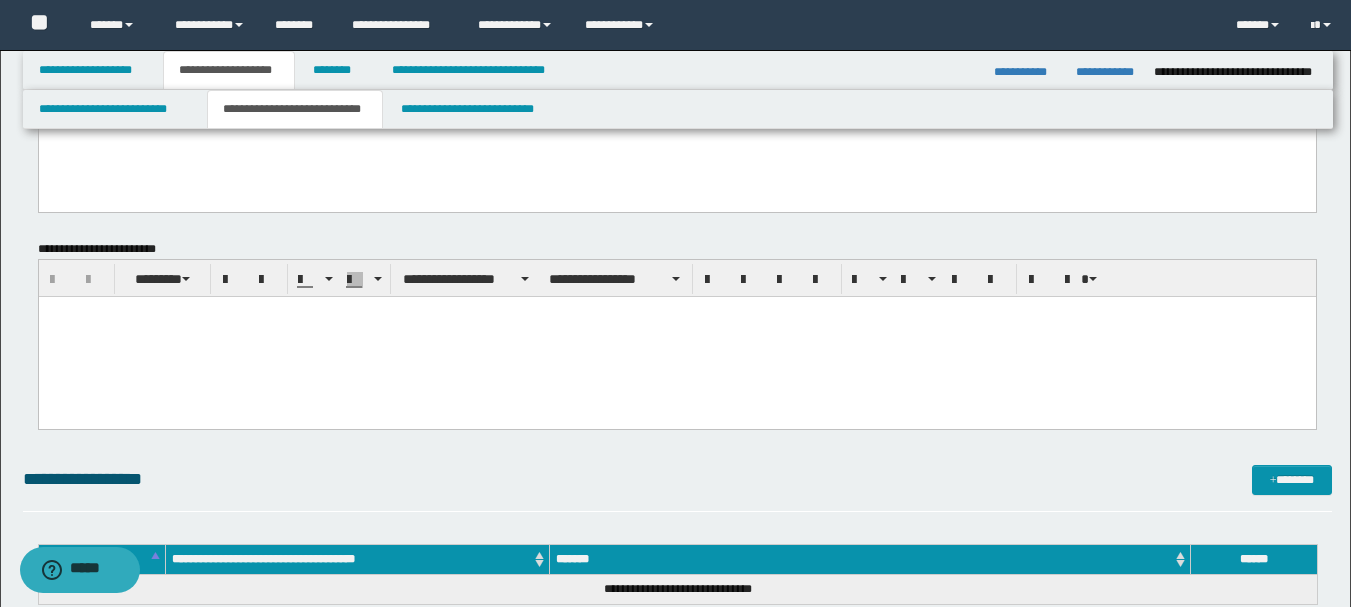 scroll, scrollTop: 200, scrollLeft: 0, axis: vertical 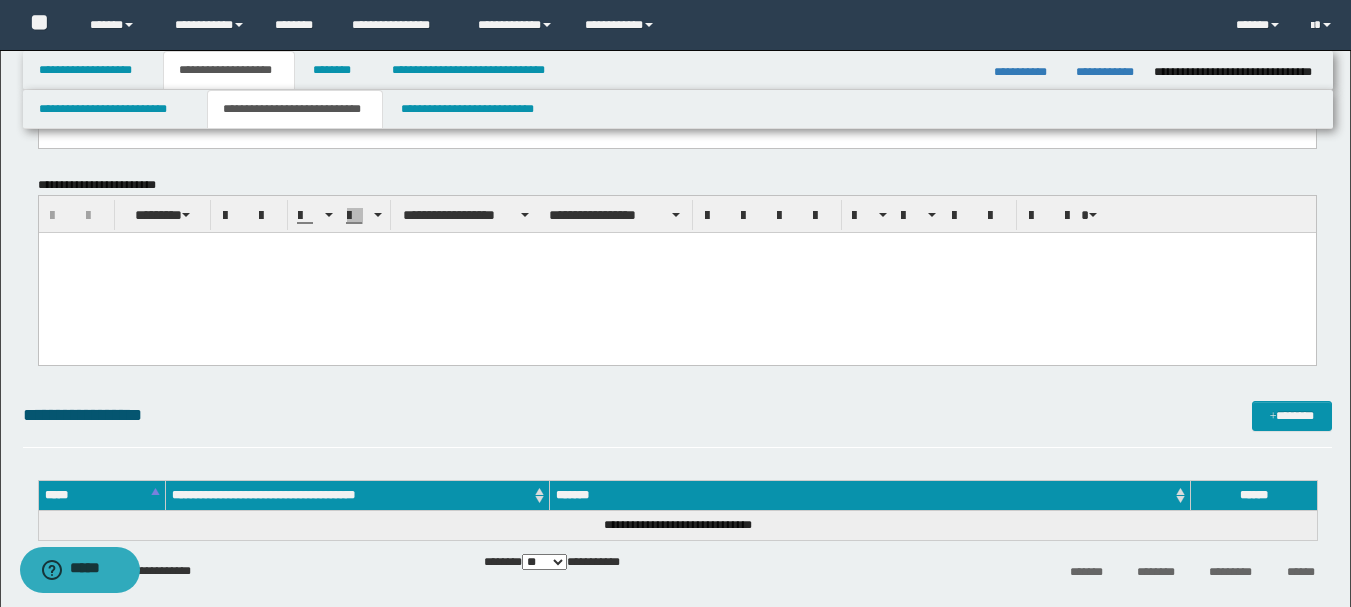 click at bounding box center (676, 247) 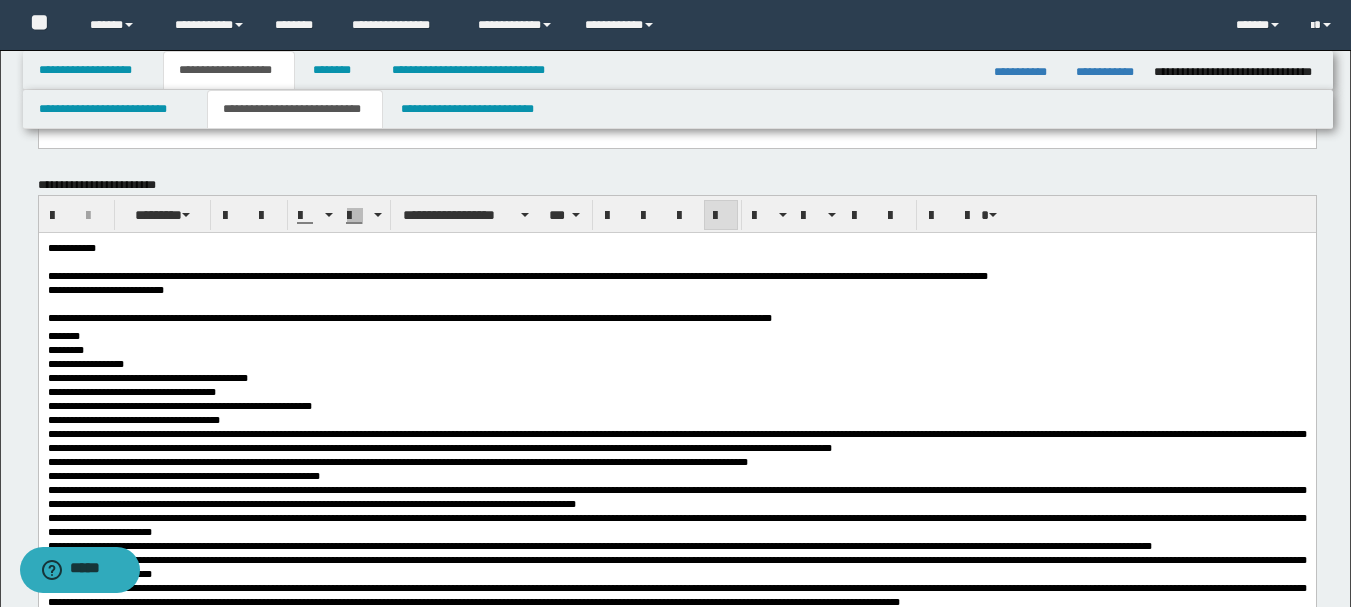 click on "**********" at bounding box center [517, 275] 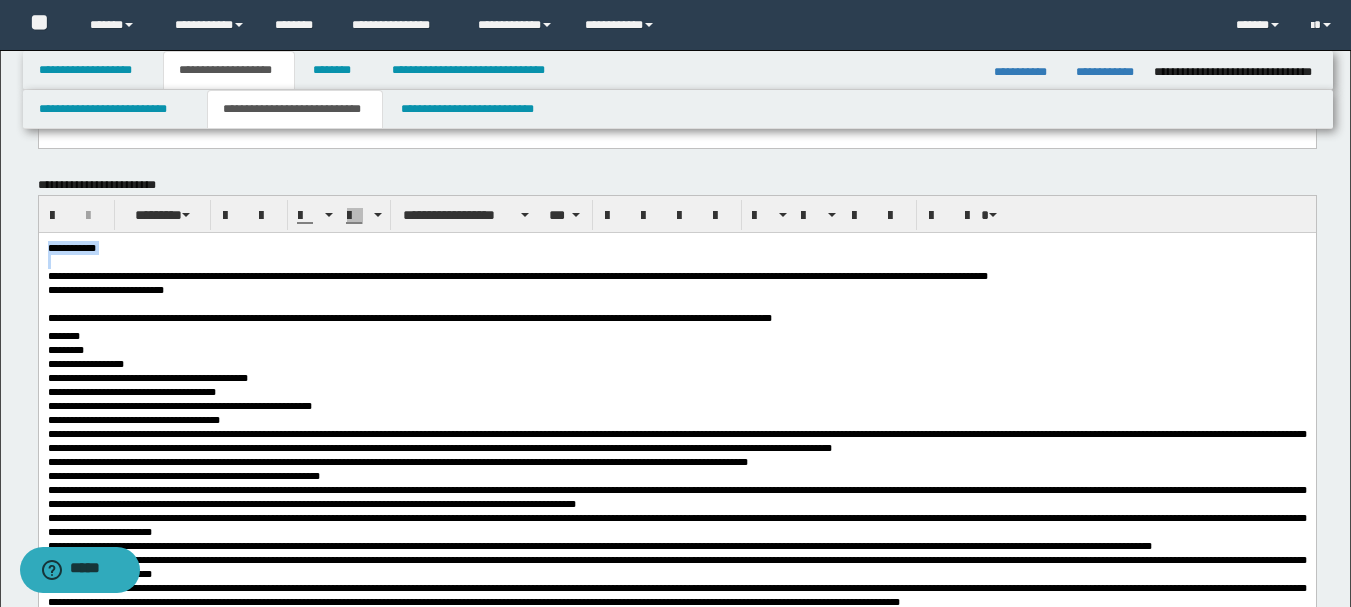 drag, startPoint x: 152, startPoint y: 257, endPoint x: -1, endPoint y: 248, distance: 153.26448 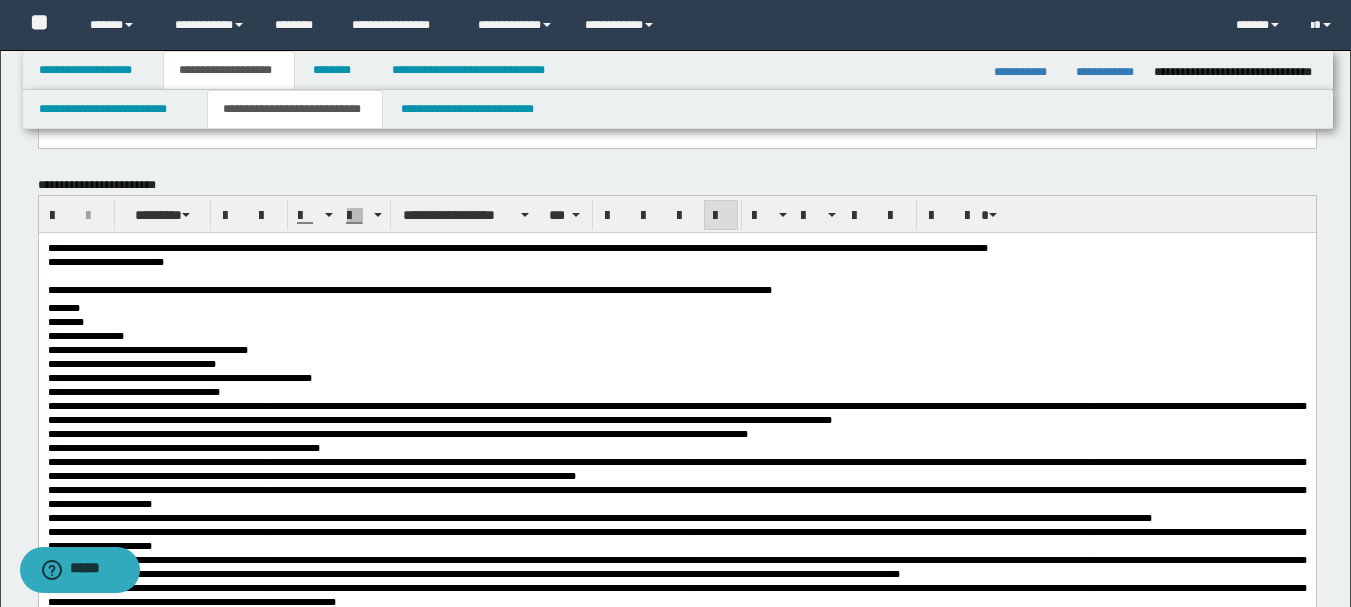 type 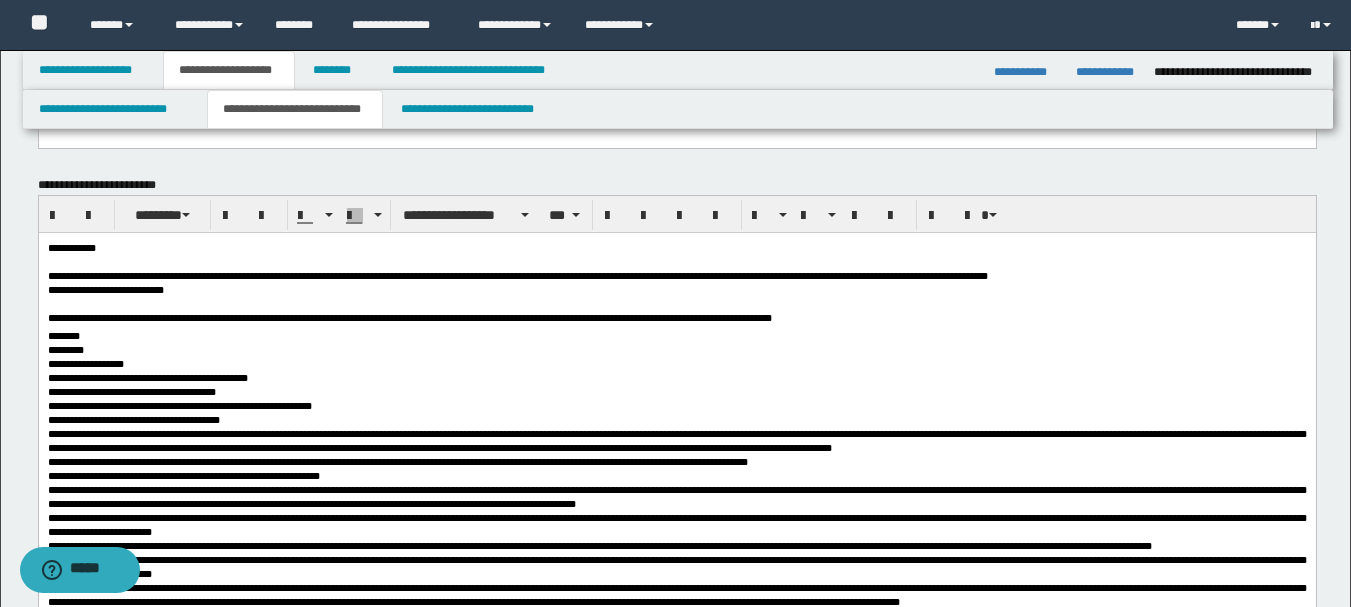 click at bounding box center [676, 261] 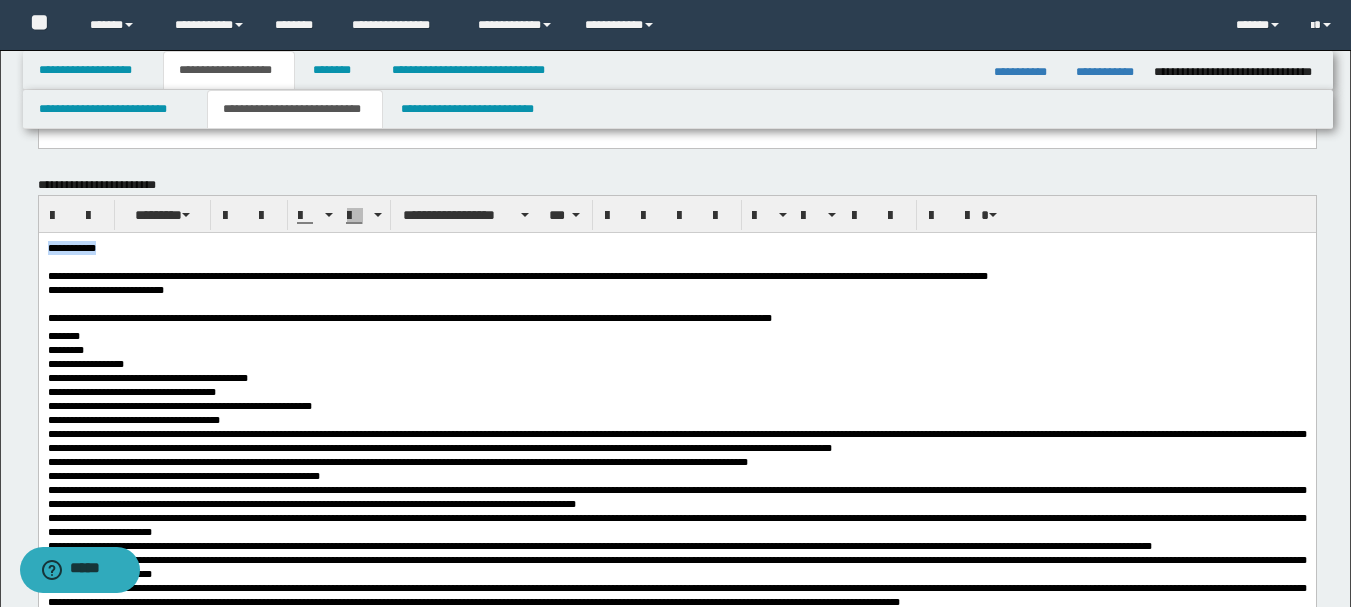 drag, startPoint x: 142, startPoint y: 248, endPoint x: 44, endPoint y: 480, distance: 251.84917 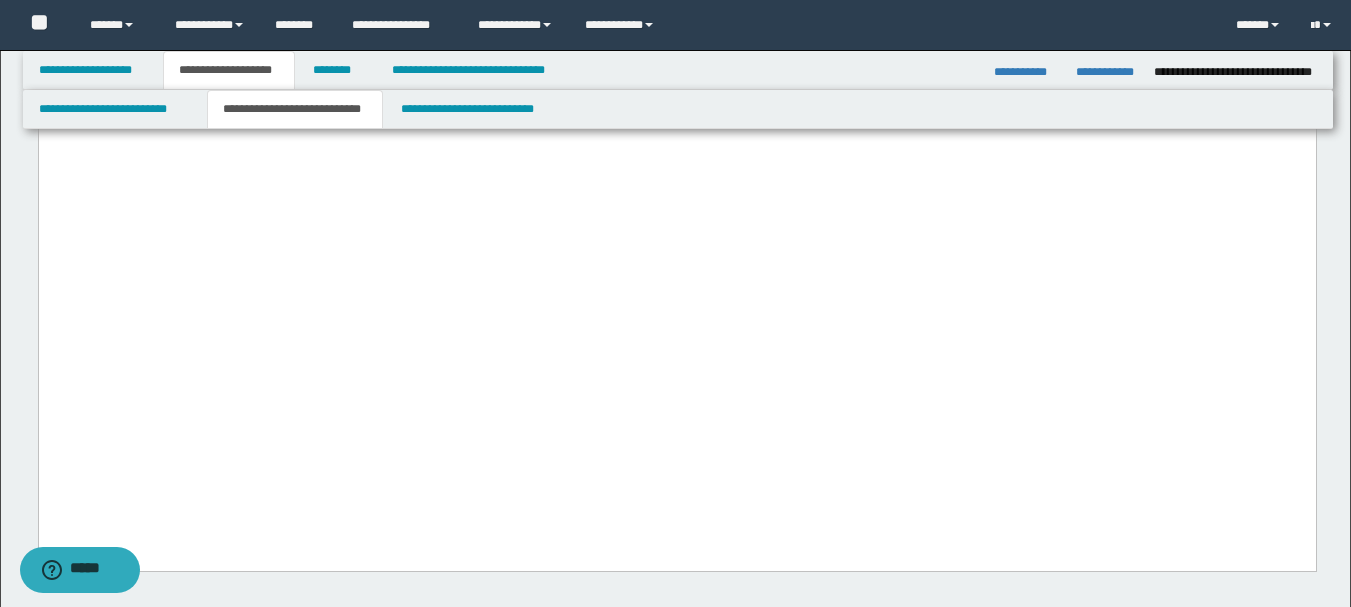 scroll, scrollTop: 1900, scrollLeft: 0, axis: vertical 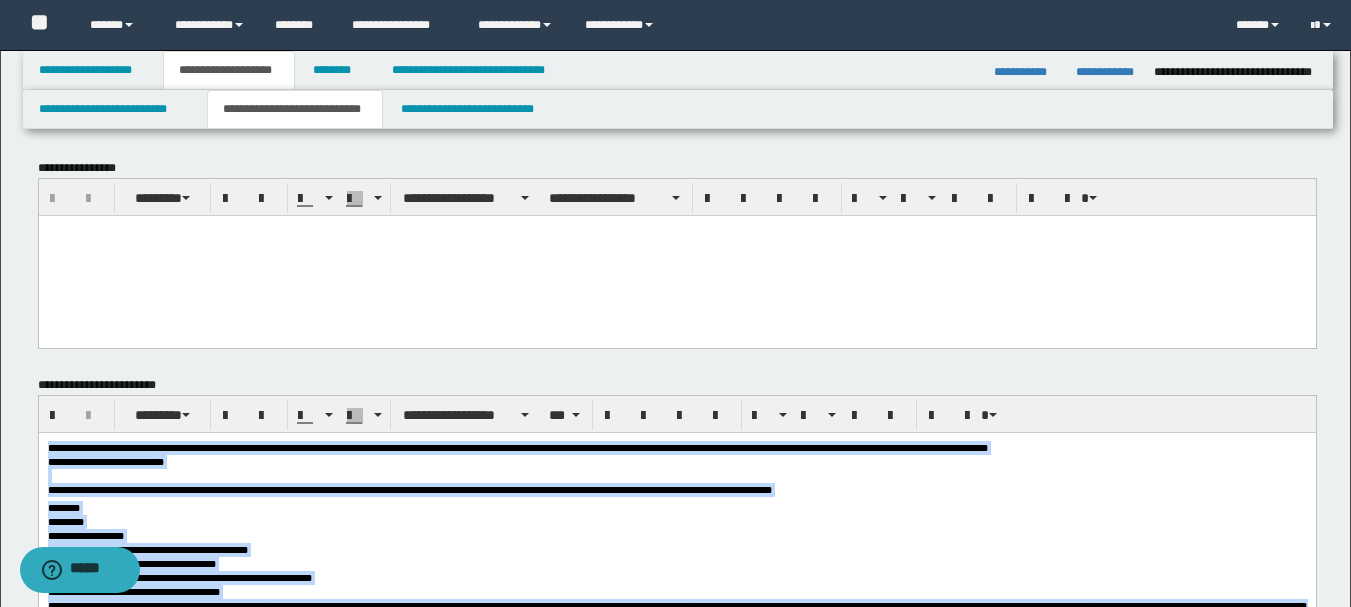 drag, startPoint x: 325, startPoint y: 2212, endPoint x: 0, endPoint y: -55, distance: 2290.1777 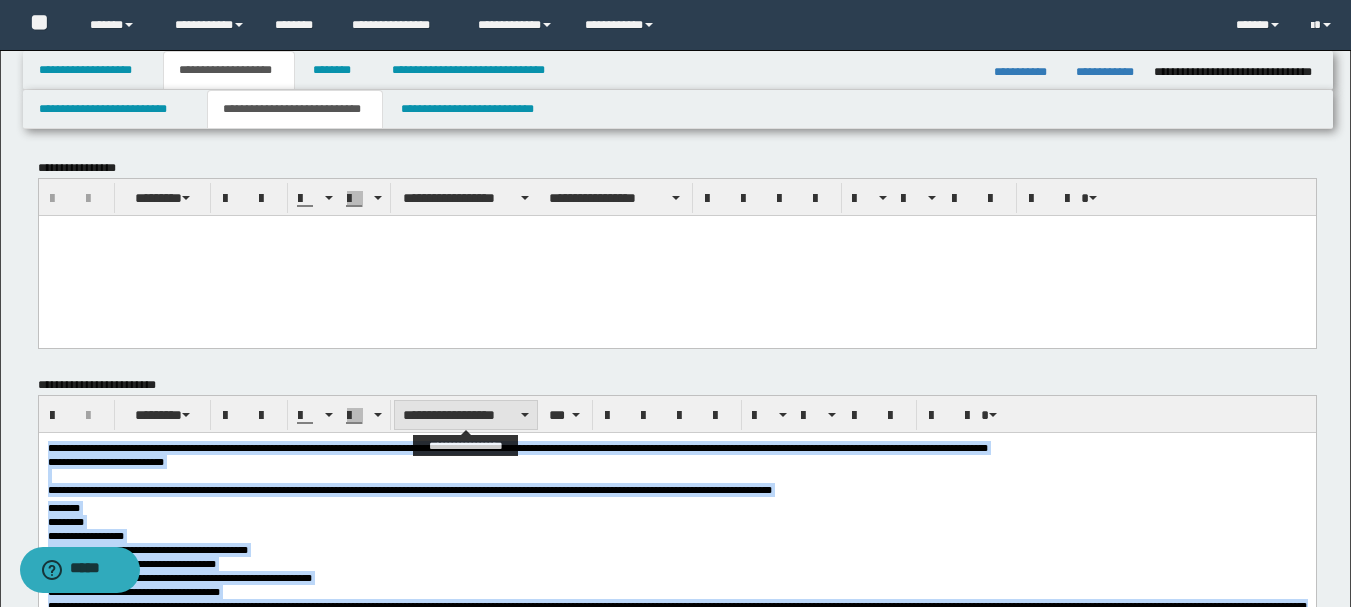click on "**********" at bounding box center (466, 415) 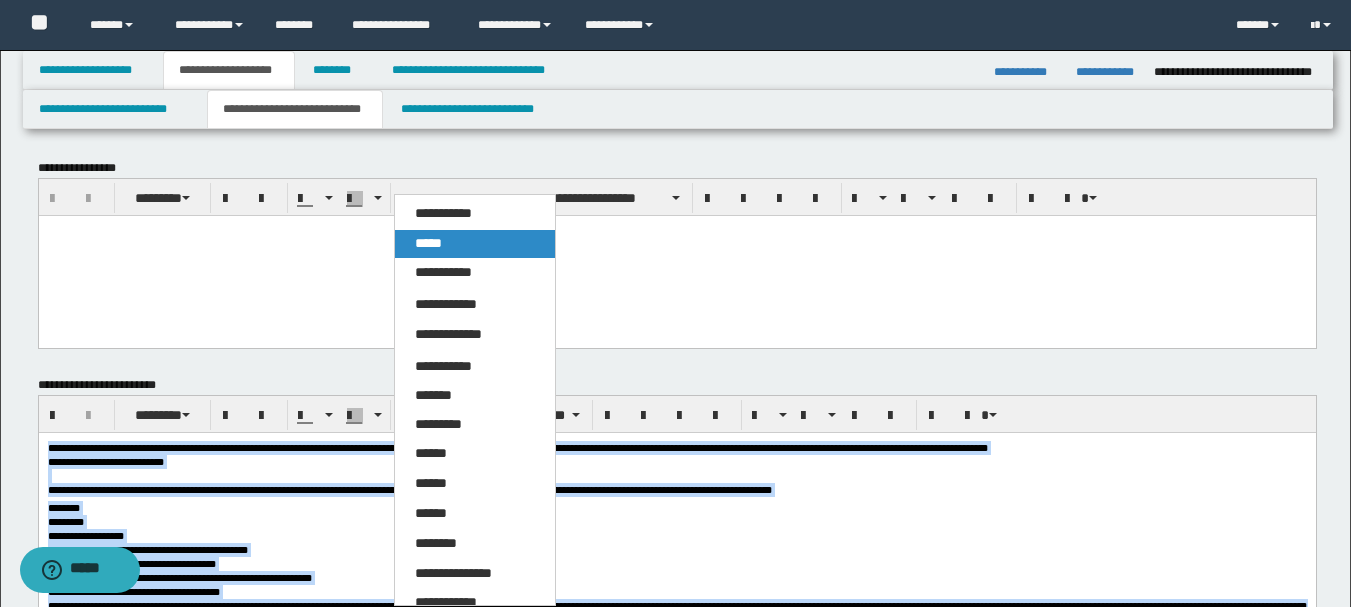 click on "*****" at bounding box center (475, 244) 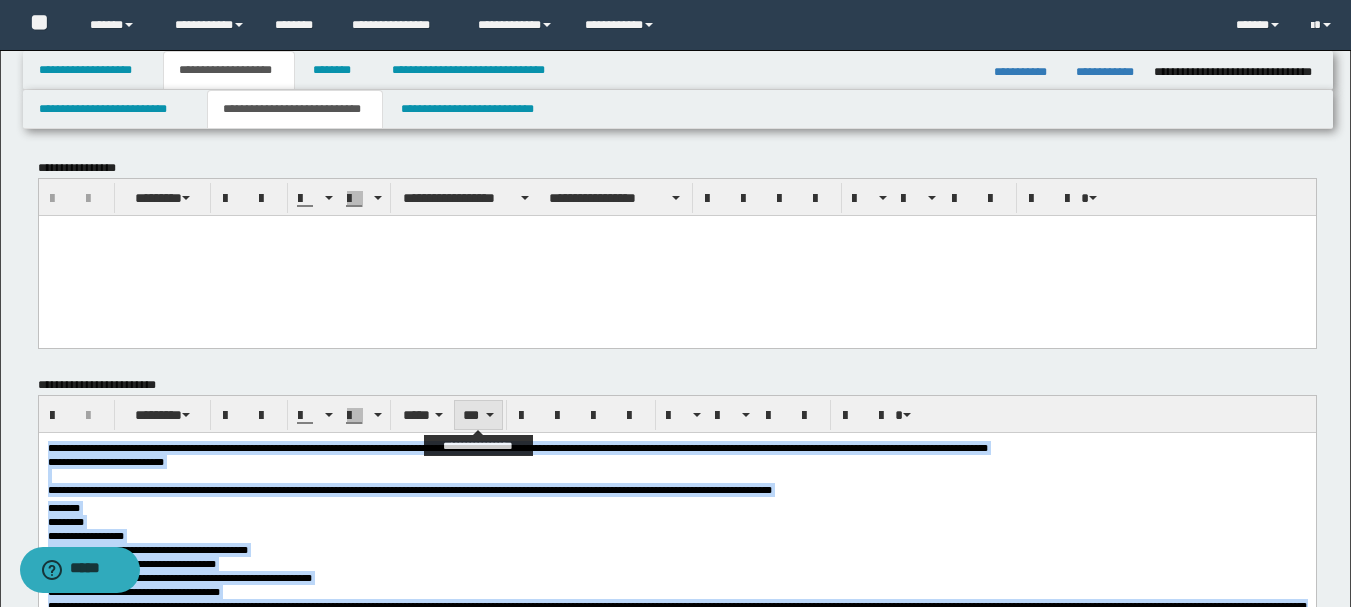 click on "***" at bounding box center (478, 415) 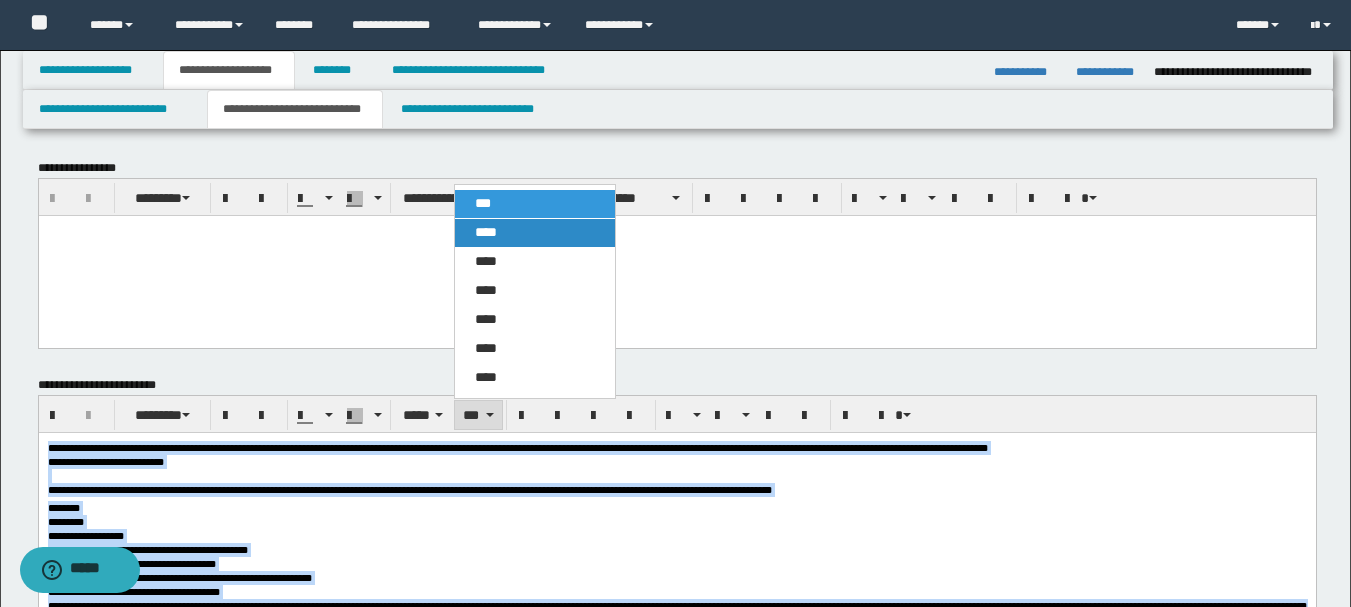 click on "****" at bounding box center (535, 233) 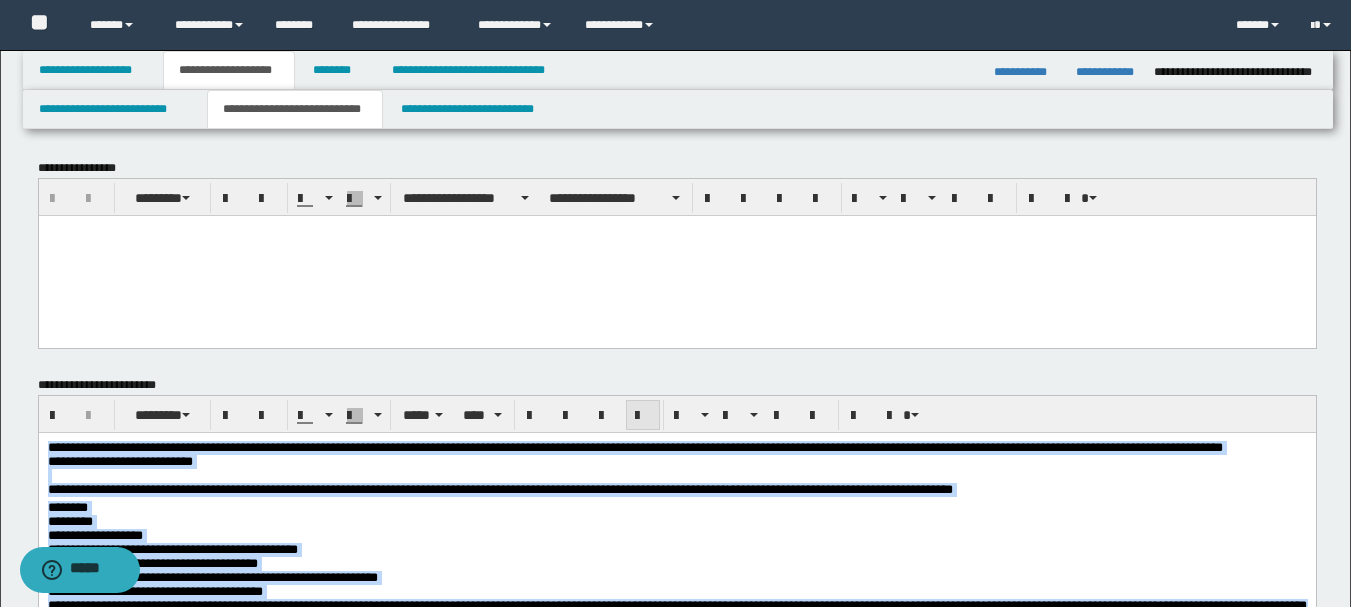 click at bounding box center (643, 416) 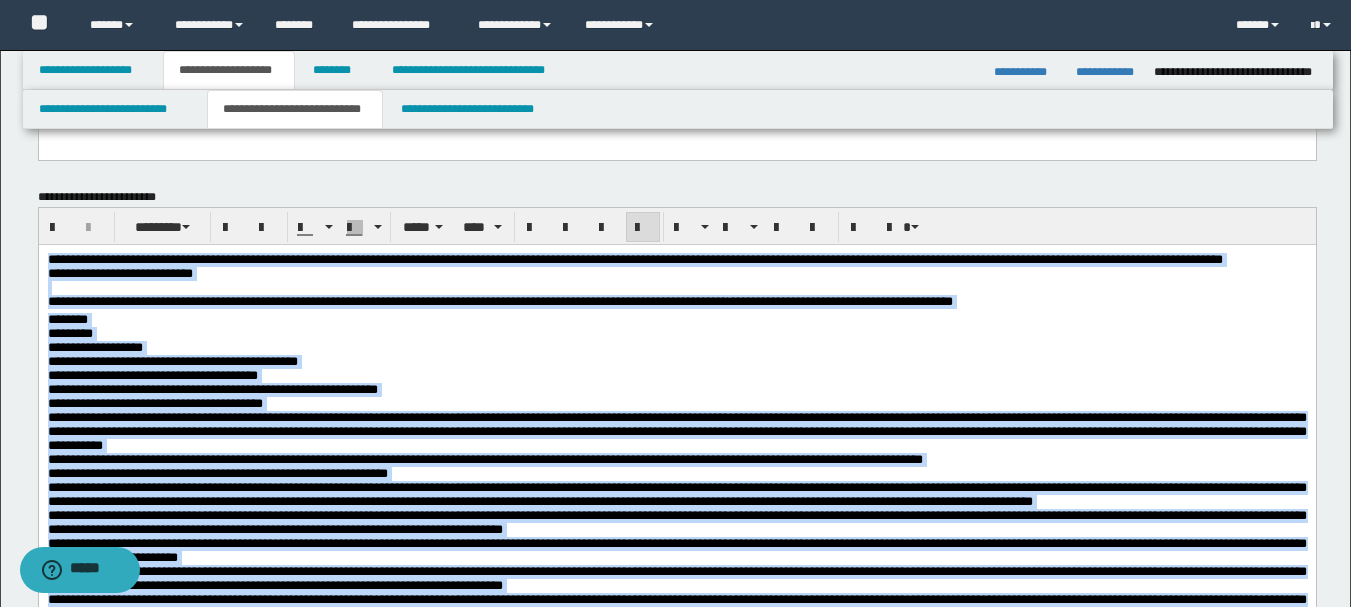 scroll, scrollTop: 400, scrollLeft: 0, axis: vertical 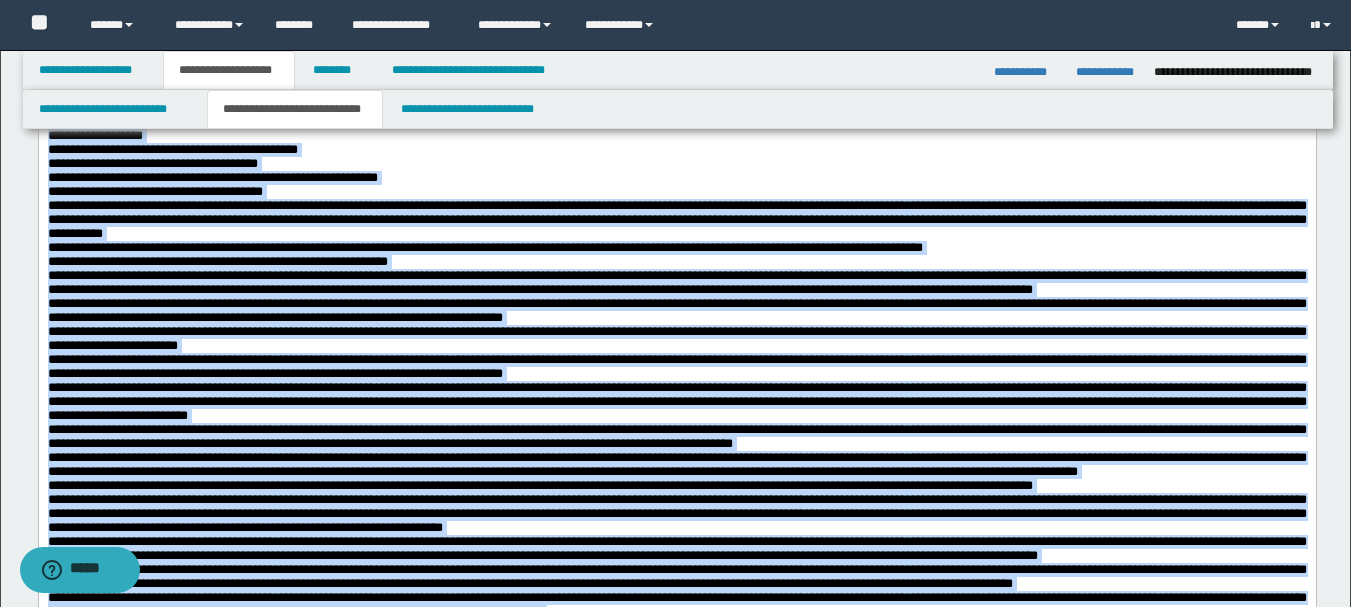 click on "**********" at bounding box center (676, 337) 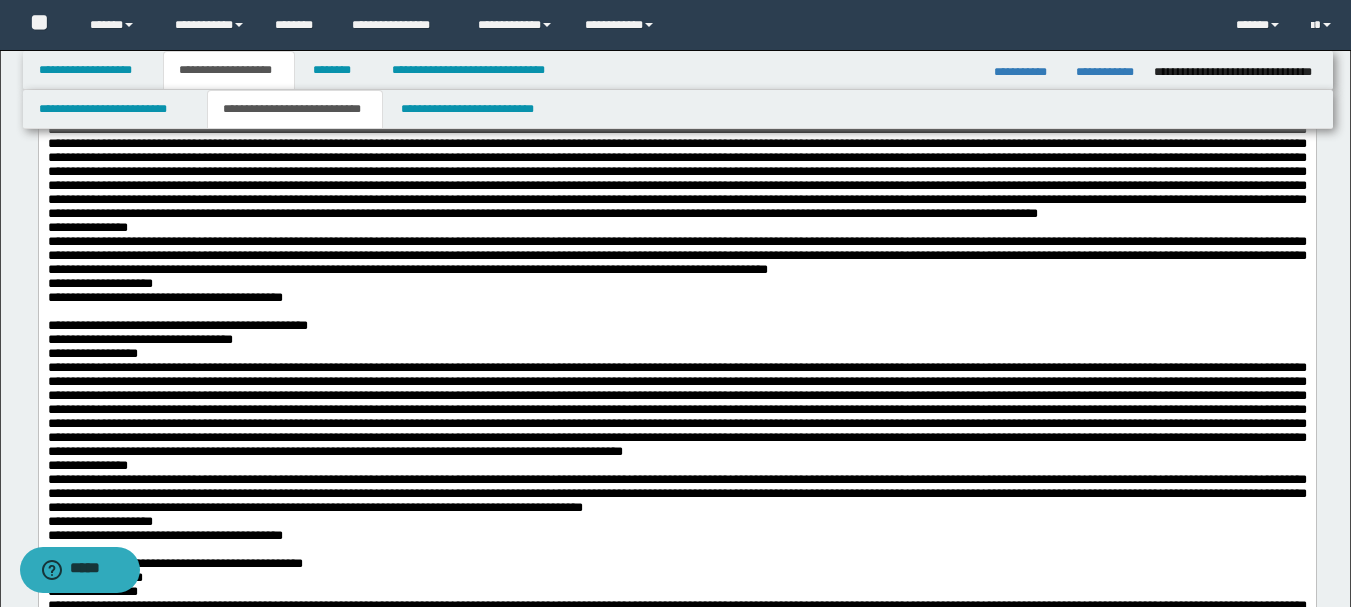 scroll, scrollTop: 1200, scrollLeft: 0, axis: vertical 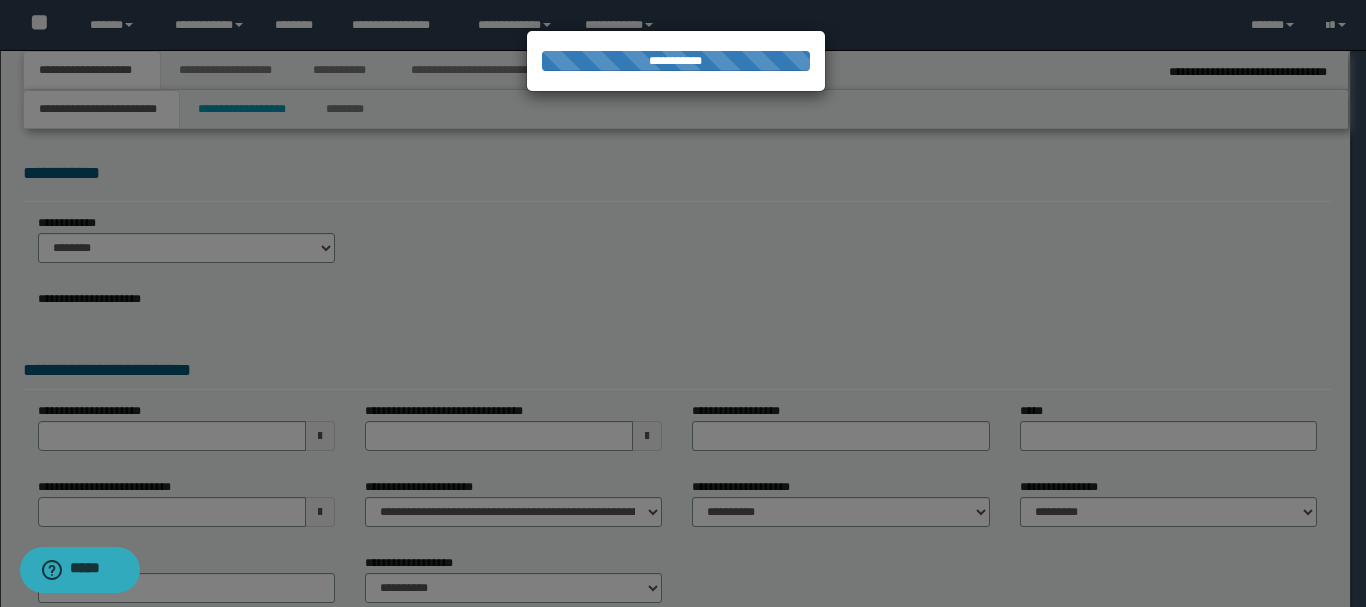 select on "*" 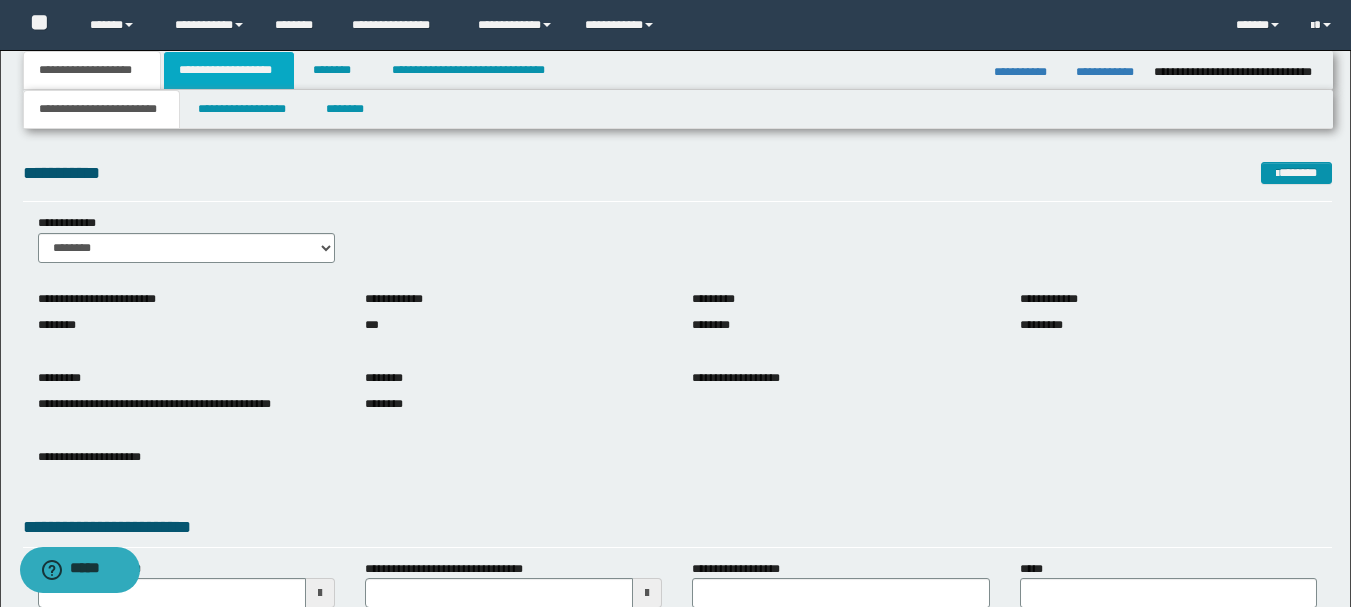 click on "**********" at bounding box center [229, 70] 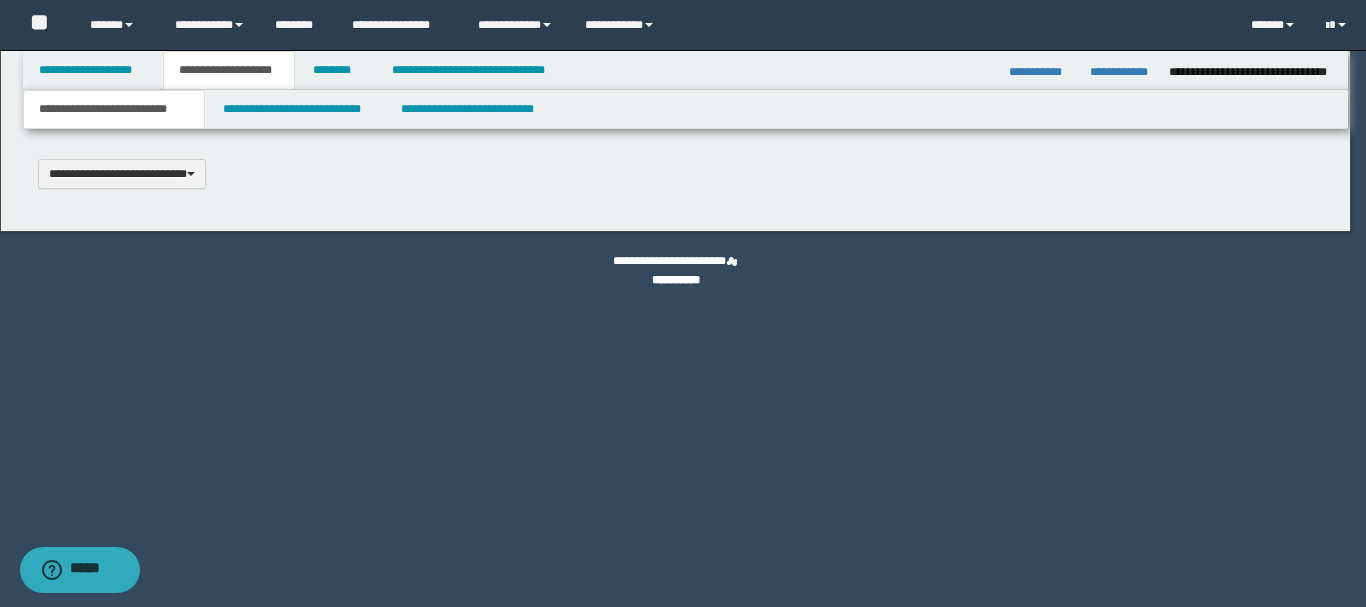 type 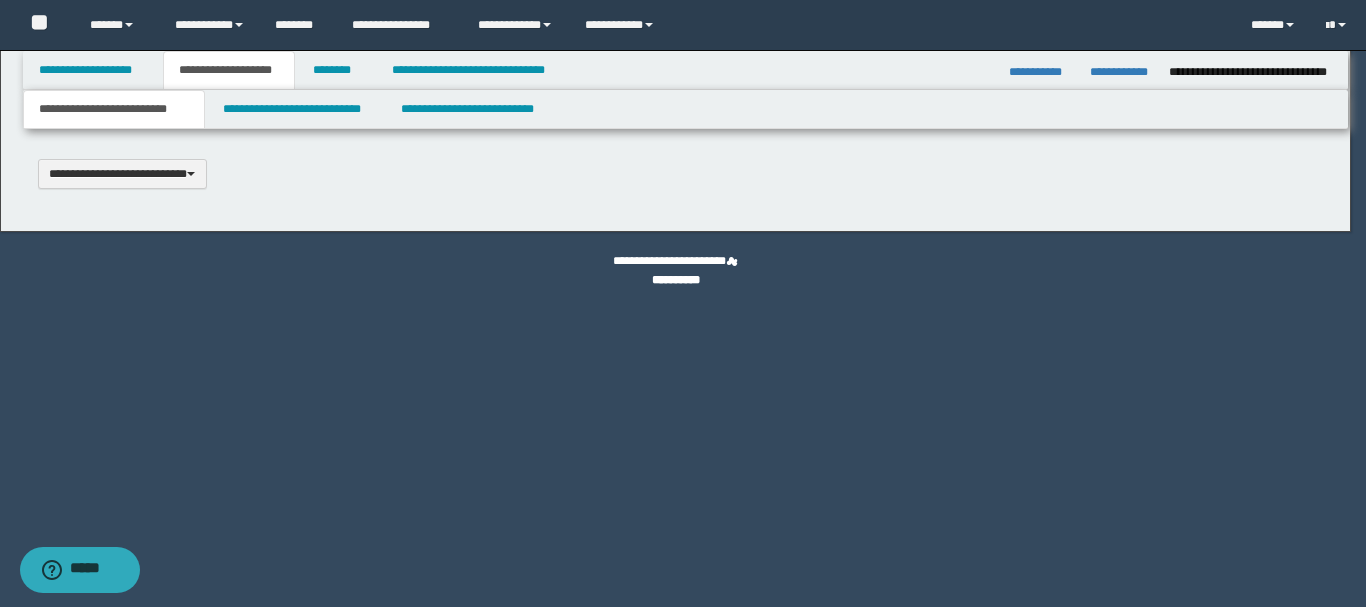 scroll, scrollTop: 0, scrollLeft: 0, axis: both 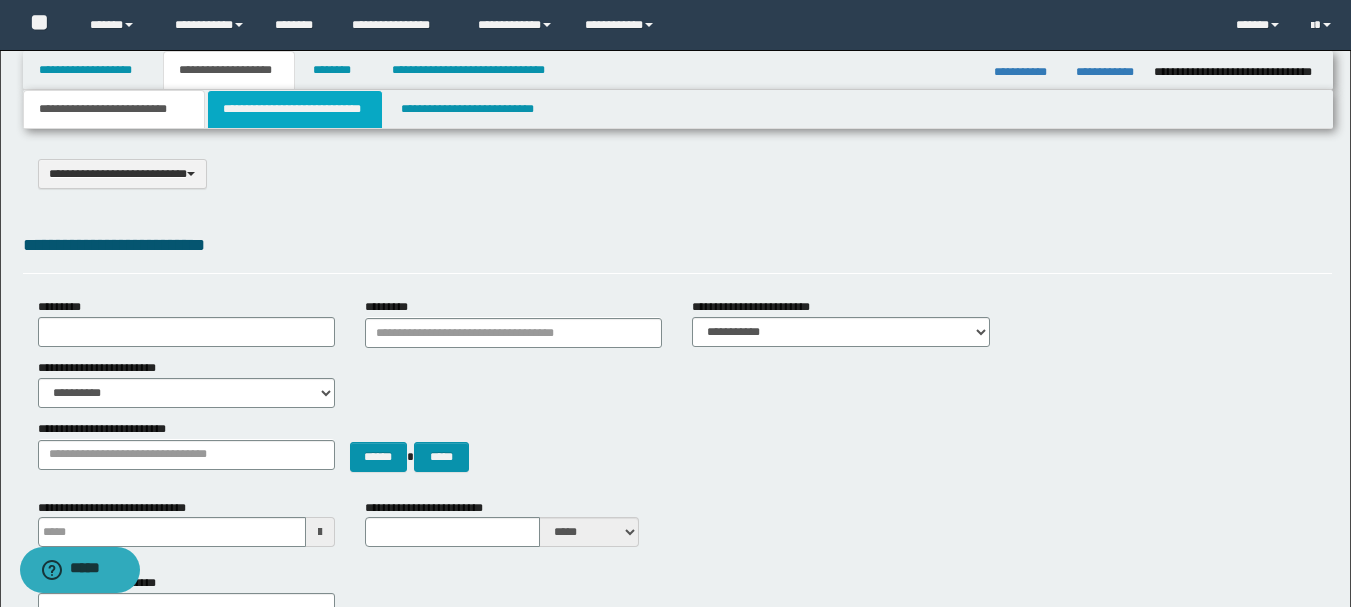 click on "**********" at bounding box center [295, 109] 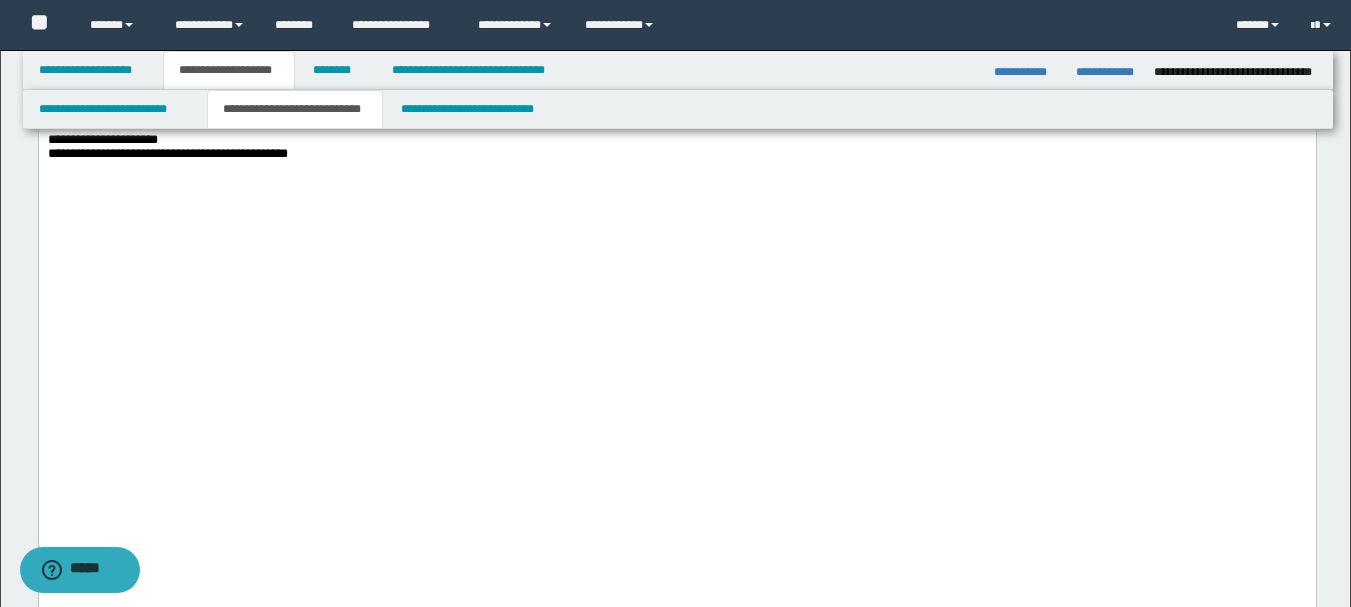 scroll, scrollTop: 2400, scrollLeft: 0, axis: vertical 